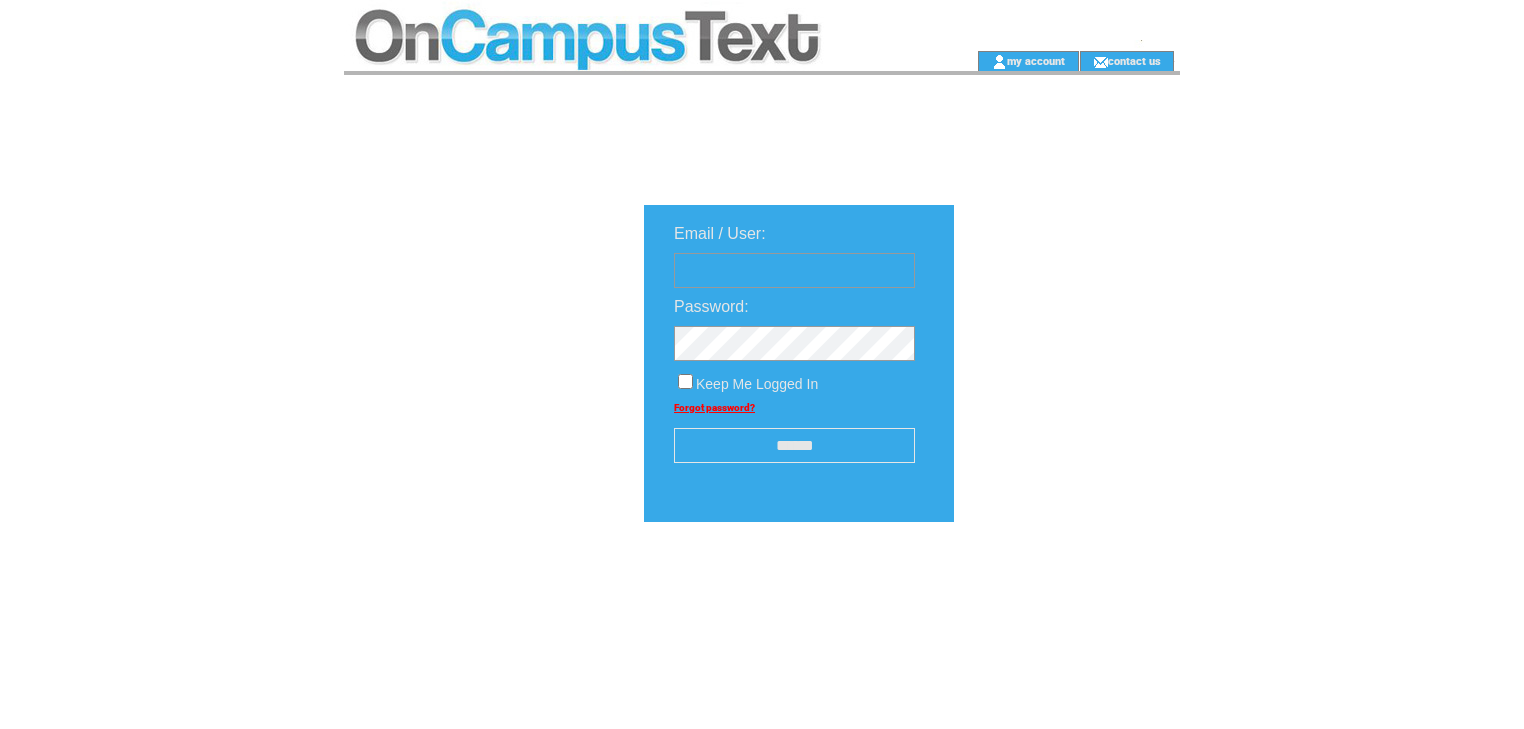 scroll, scrollTop: 0, scrollLeft: 0, axis: both 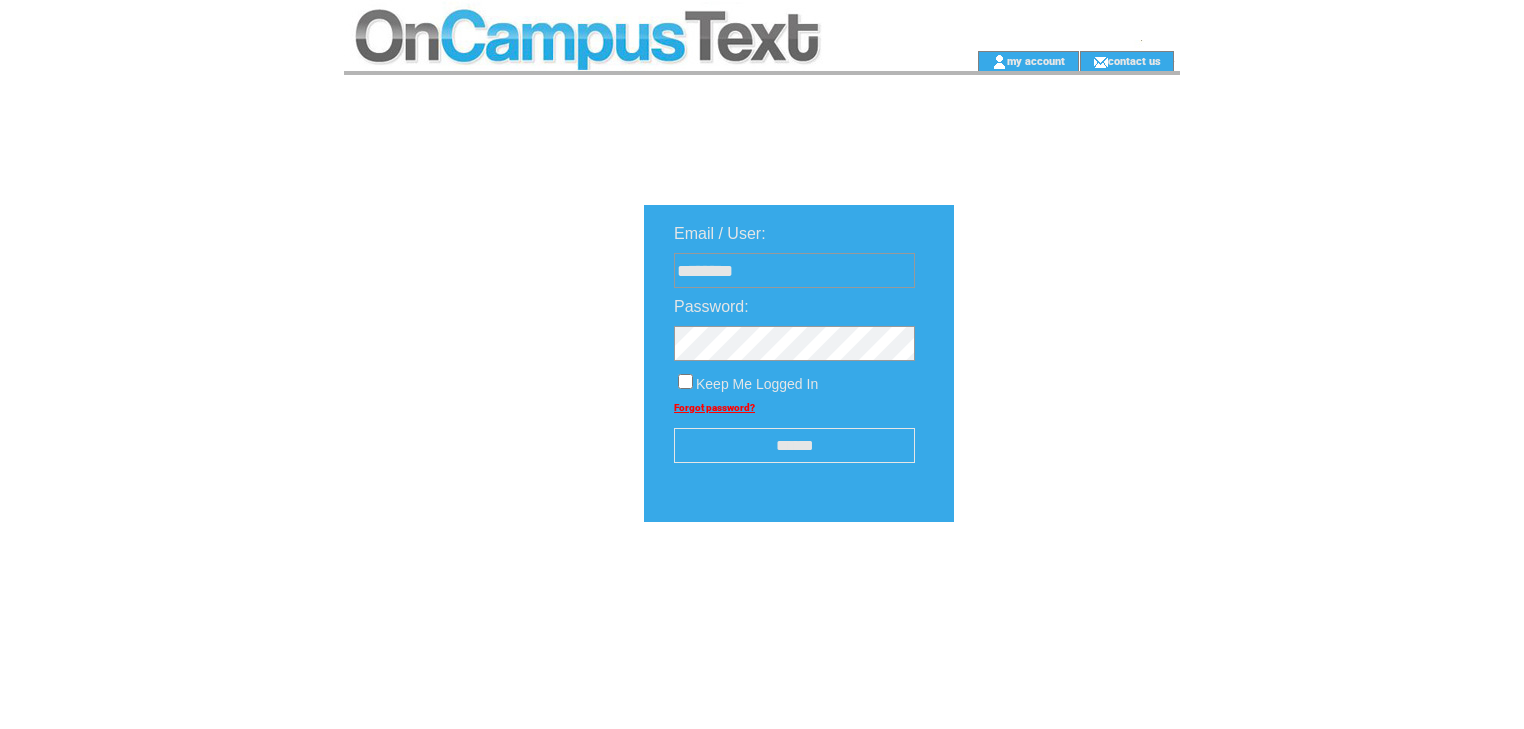 click on "******" at bounding box center [794, 445] 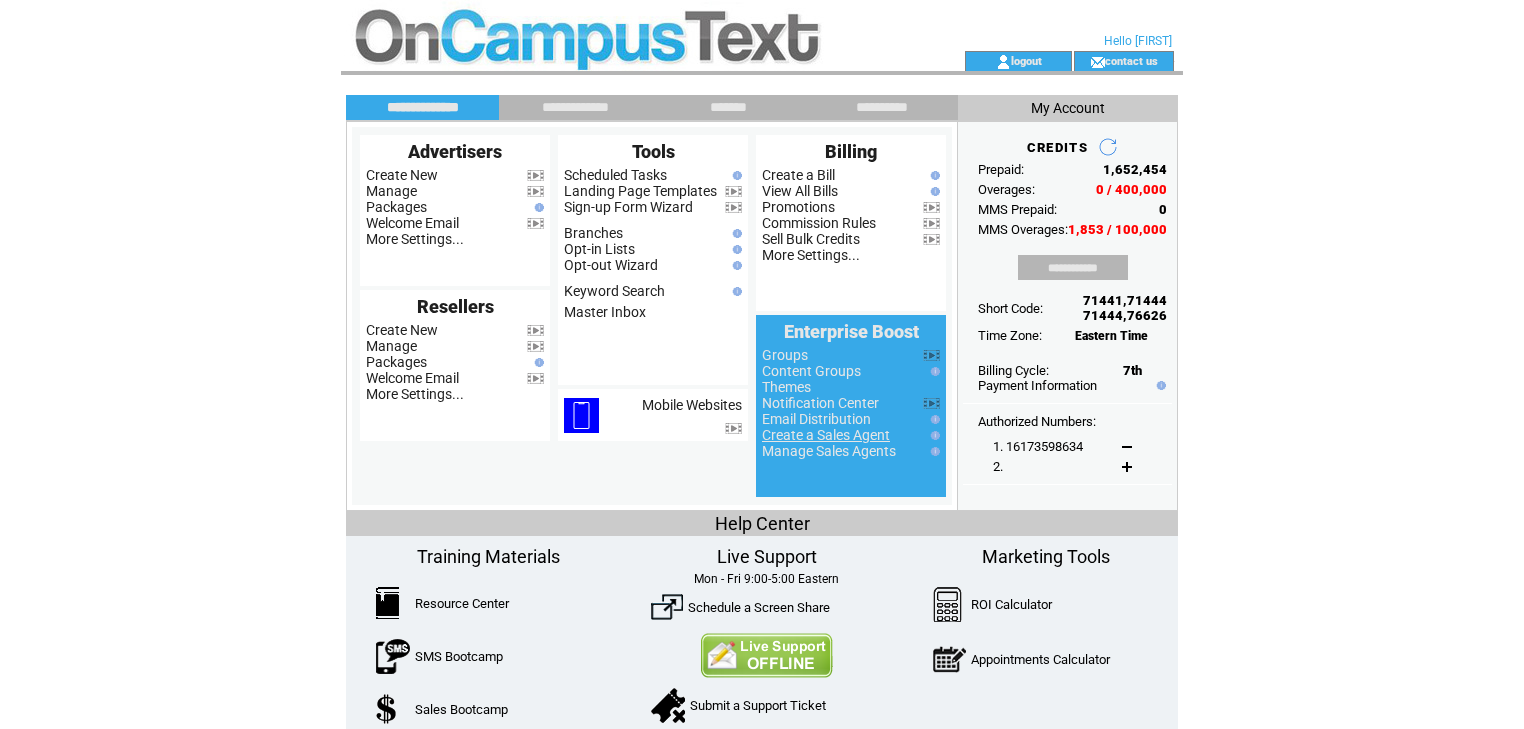 scroll, scrollTop: 0, scrollLeft: 0, axis: both 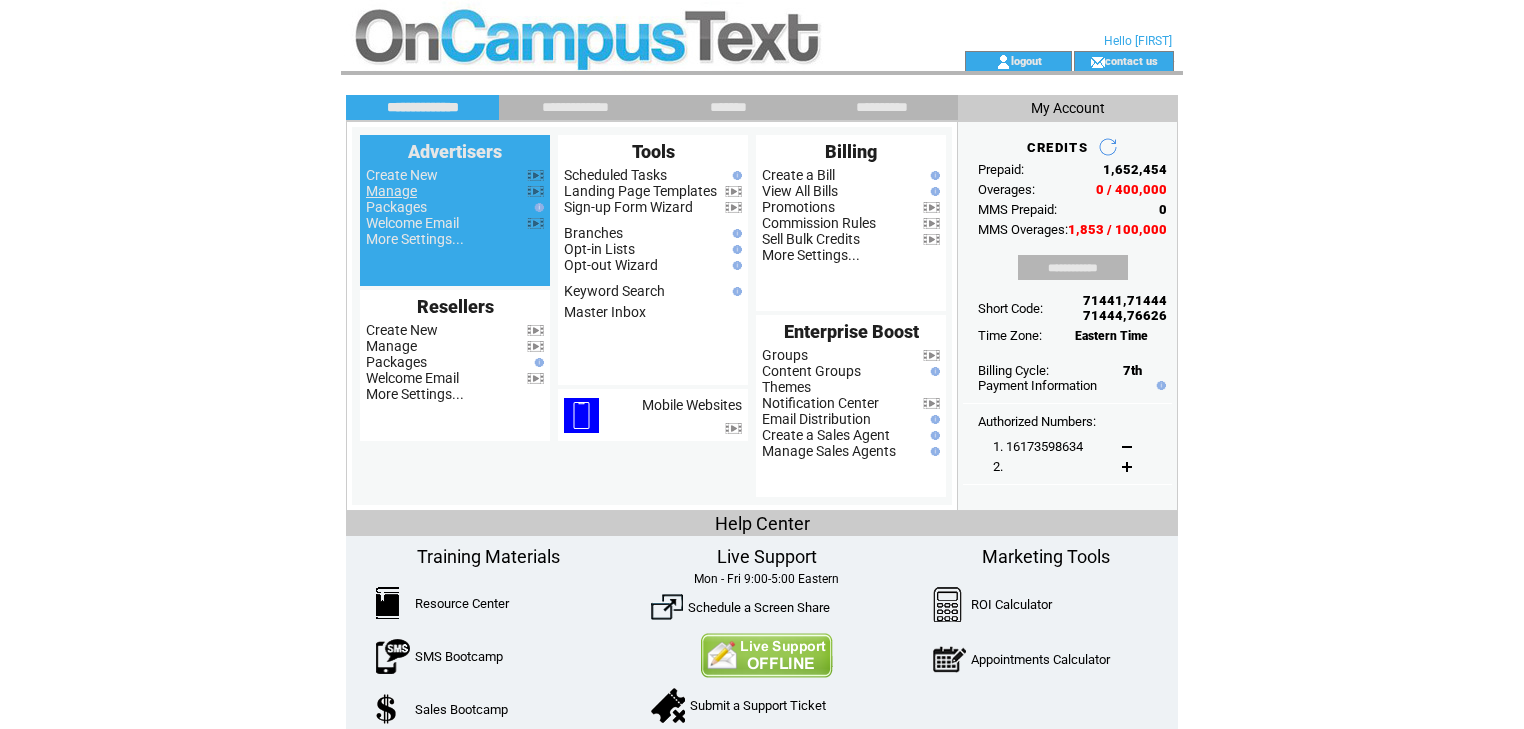 click on "Manage" at bounding box center (391, 191) 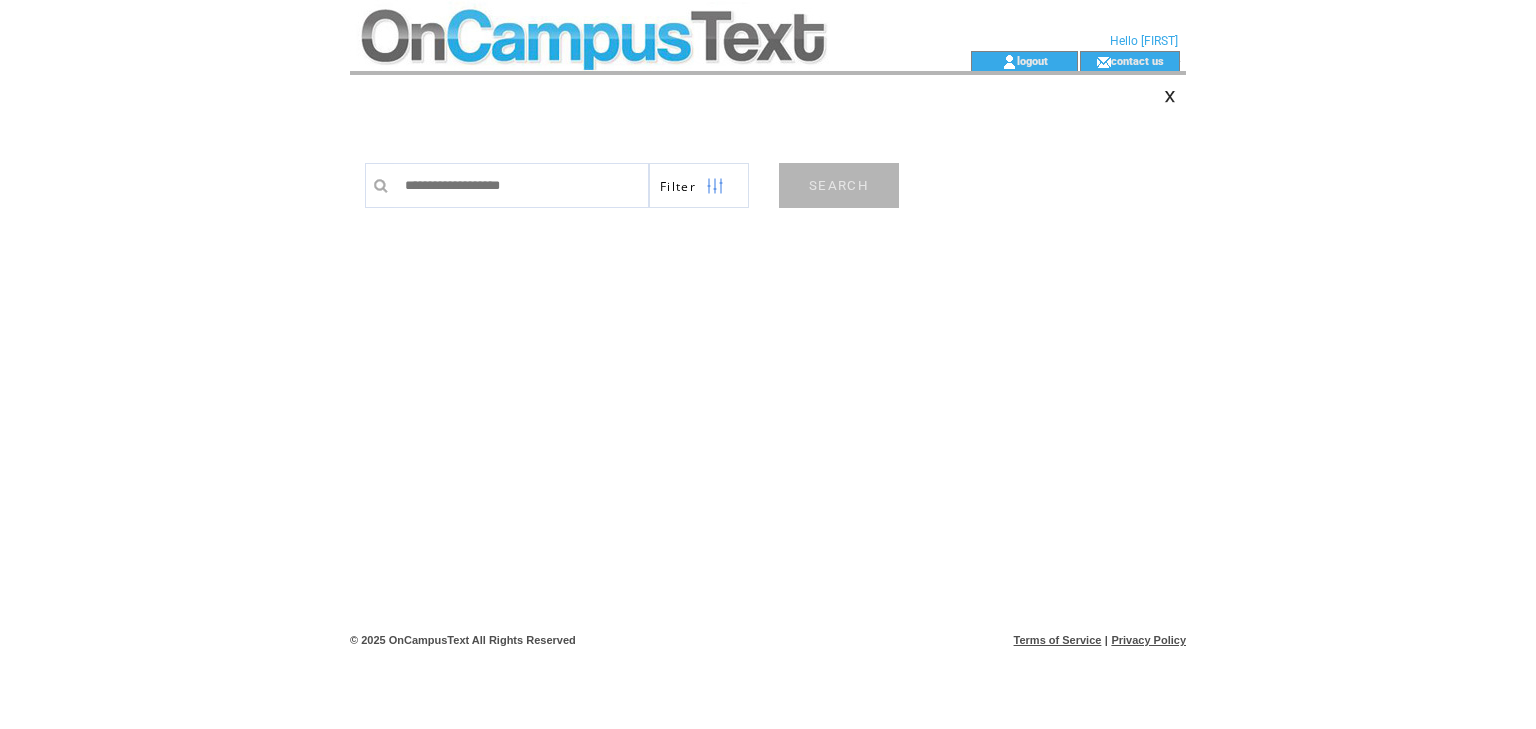 scroll, scrollTop: 0, scrollLeft: 0, axis: both 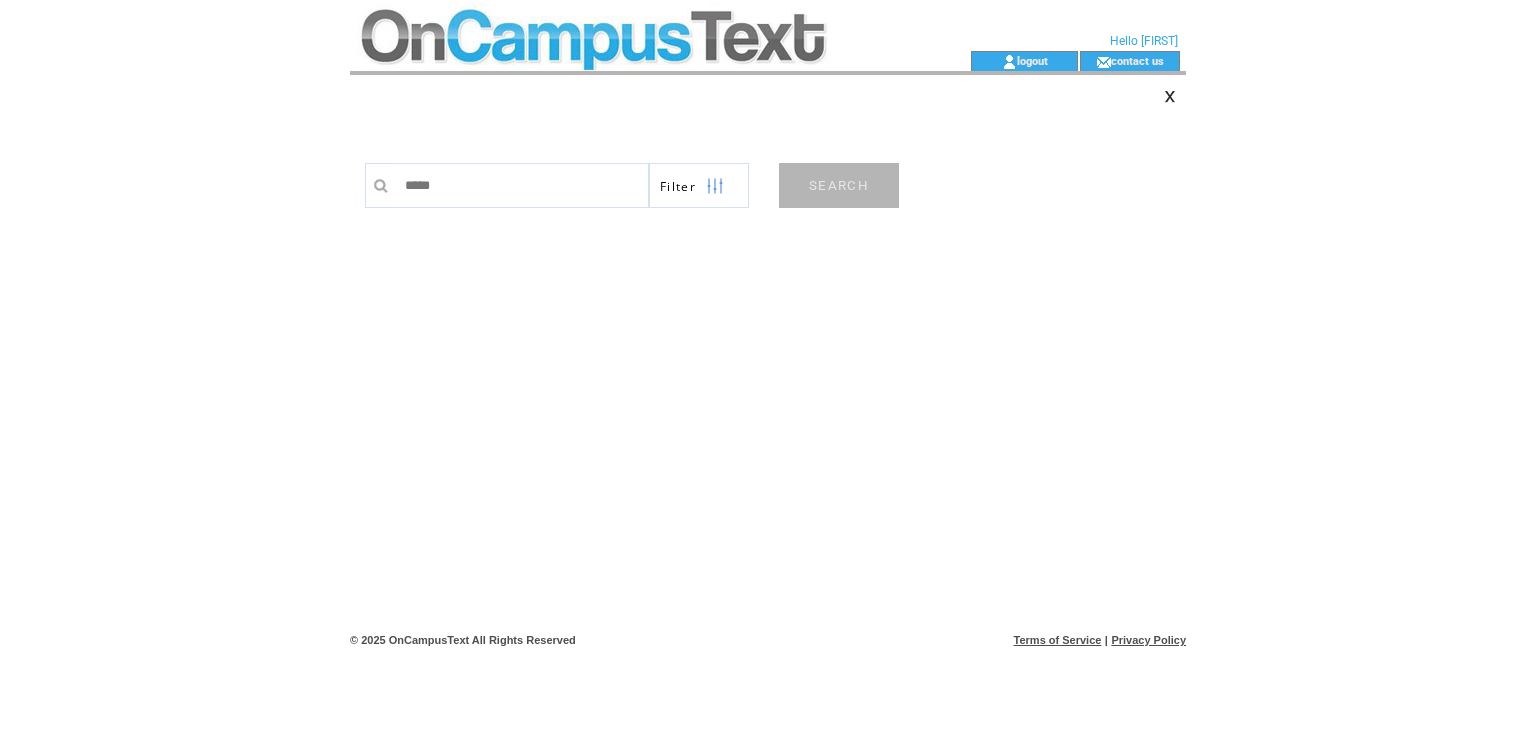 type on "******" 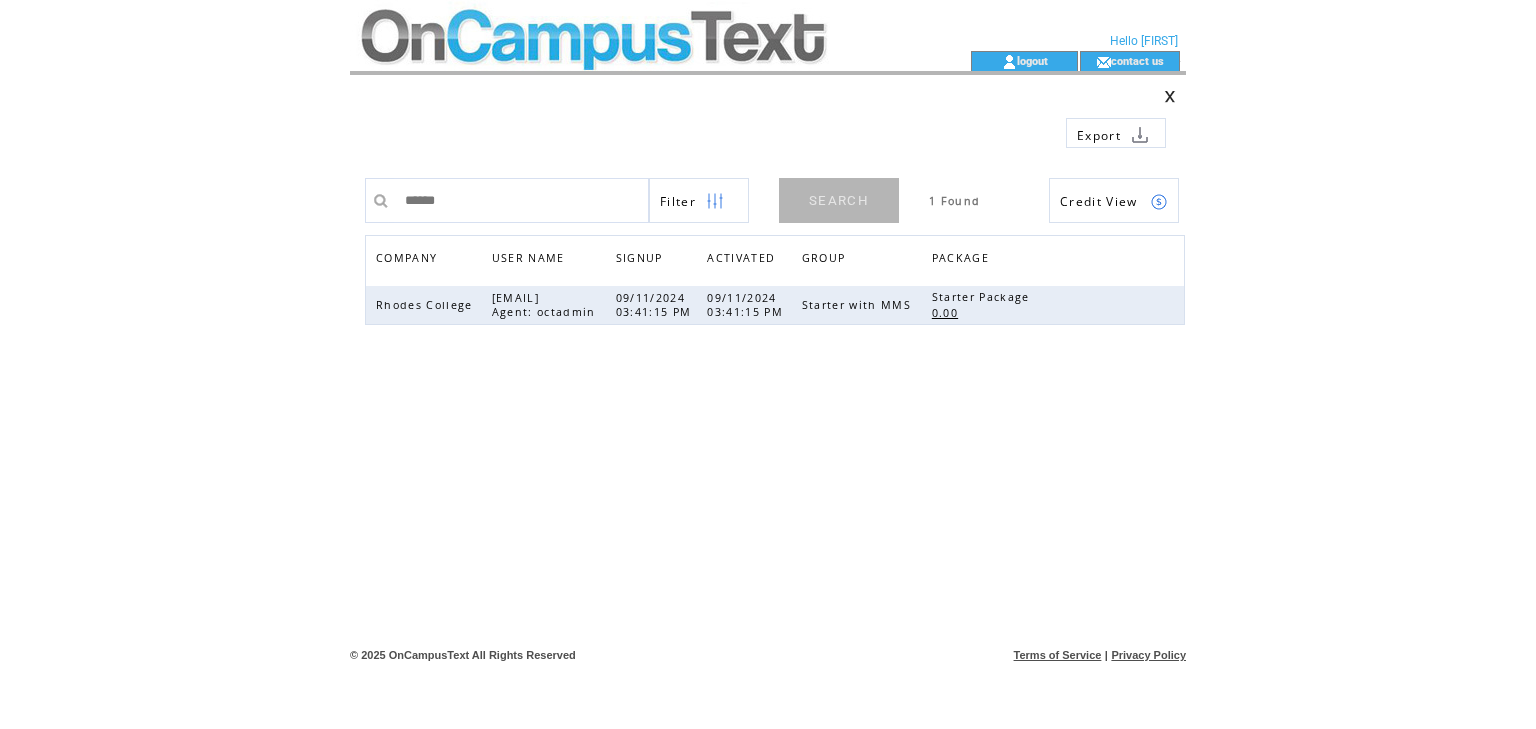 scroll, scrollTop: 0, scrollLeft: 0, axis: both 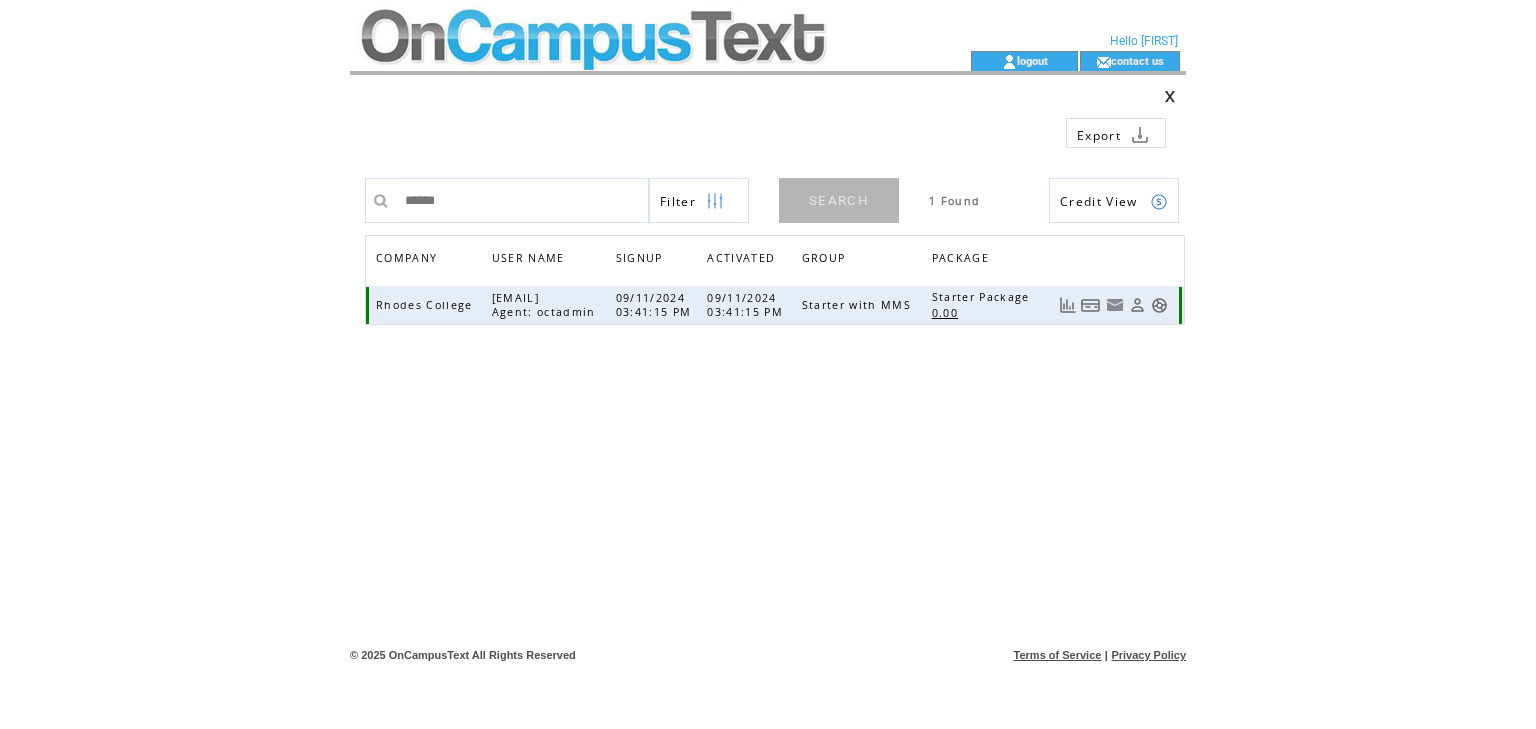 click at bounding box center [1159, 305] 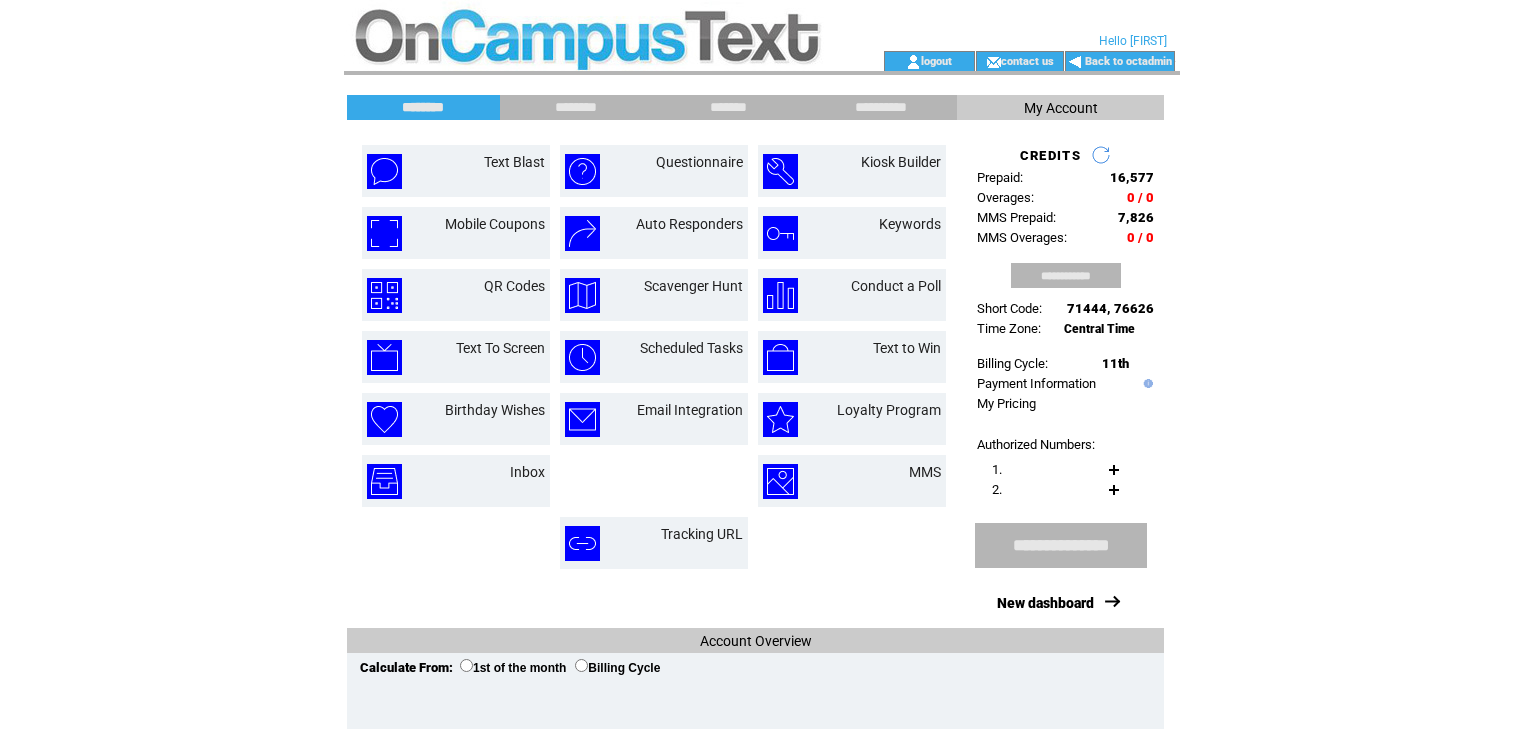 scroll, scrollTop: 0, scrollLeft: 0, axis: both 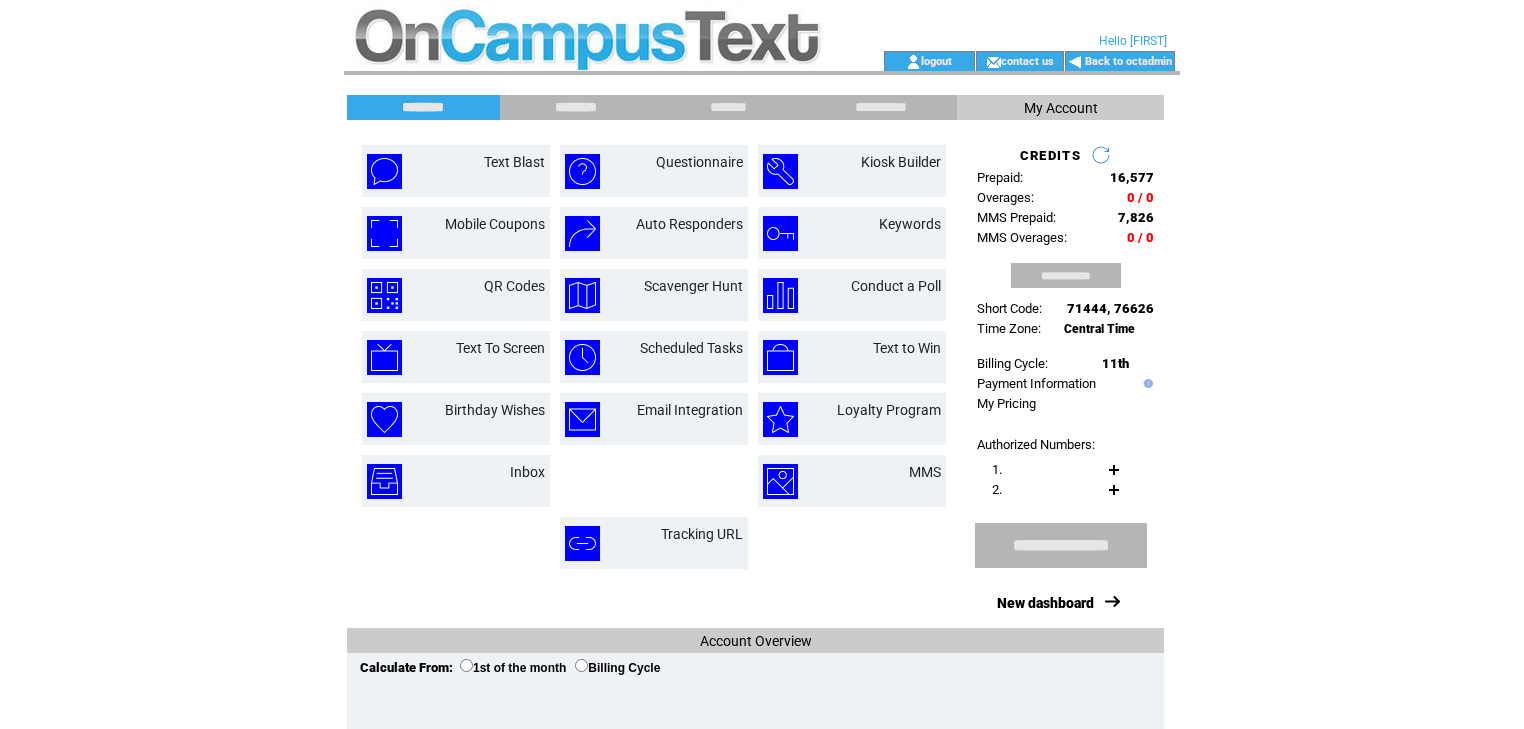 click on "********" at bounding box center (576, 107) 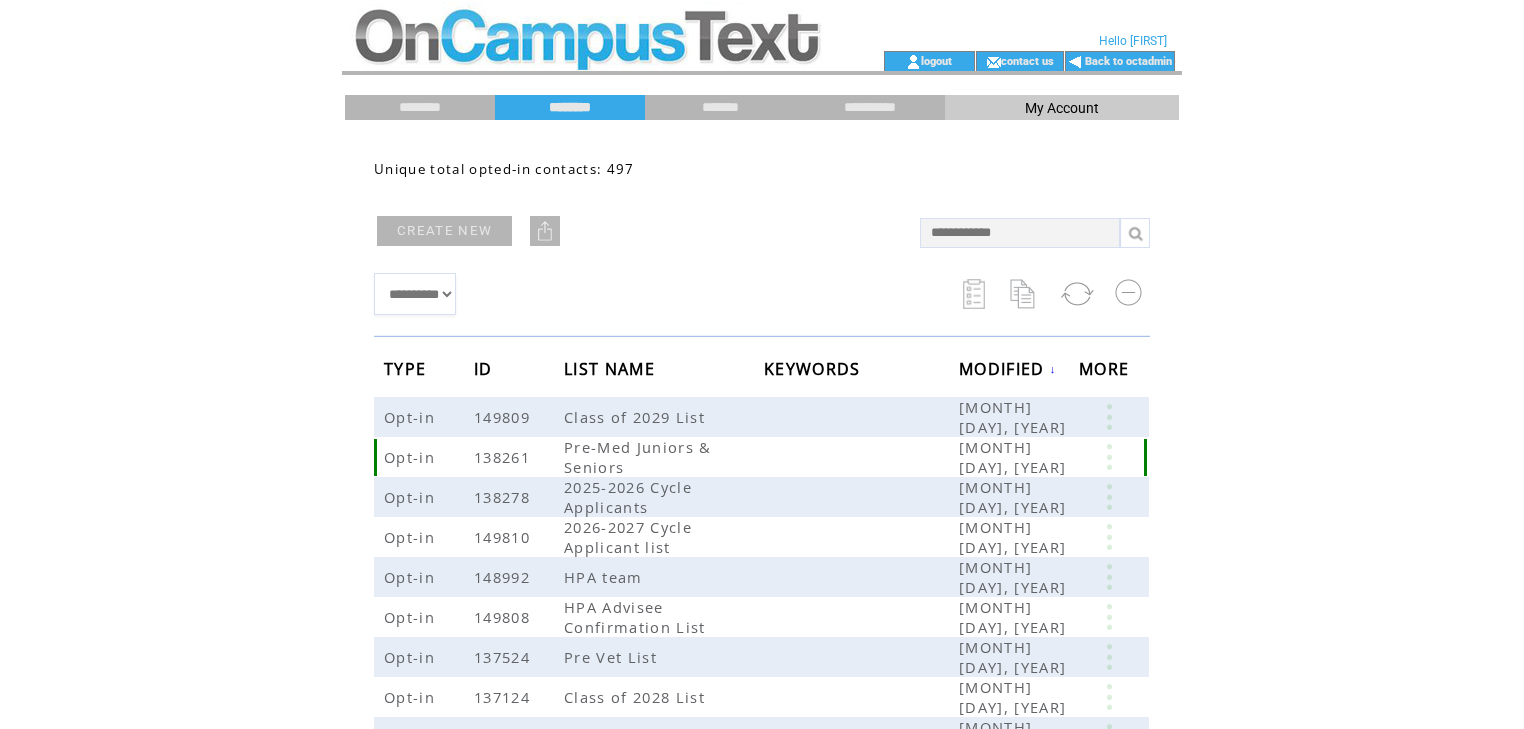 click at bounding box center (1109, 457) 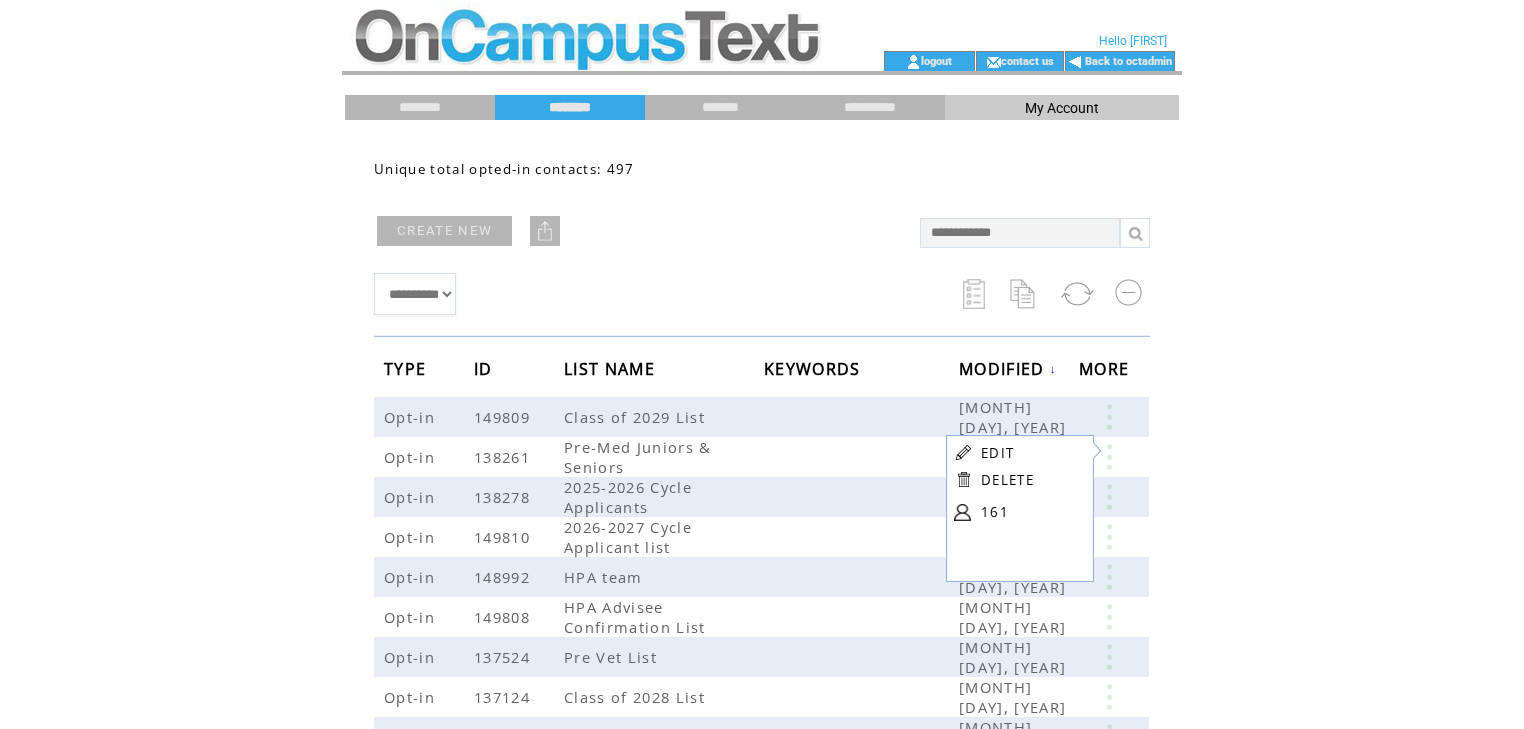 drag, startPoint x: 178, startPoint y: 230, endPoint x: 187, endPoint y: 132, distance: 98.4124 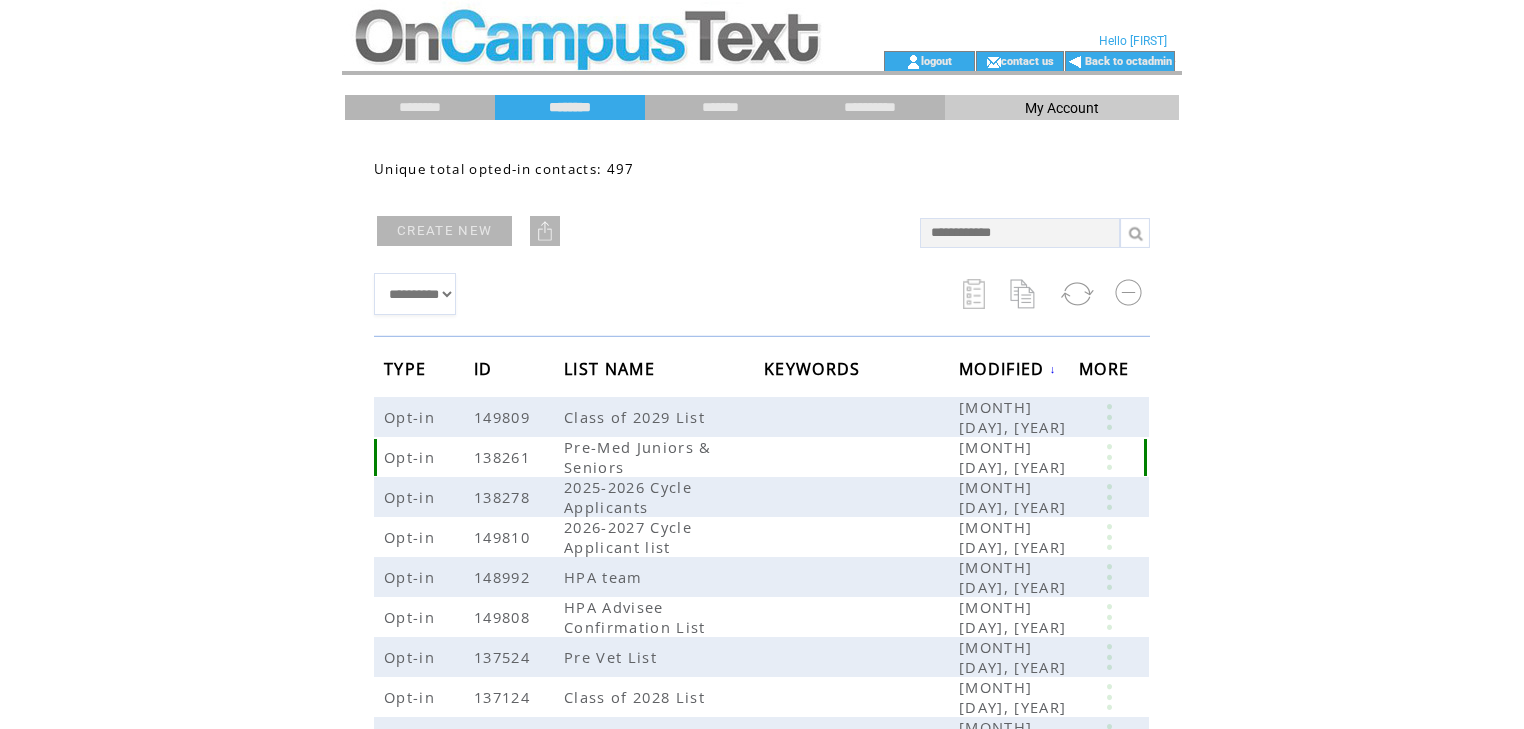 click at bounding box center [1109, 457] 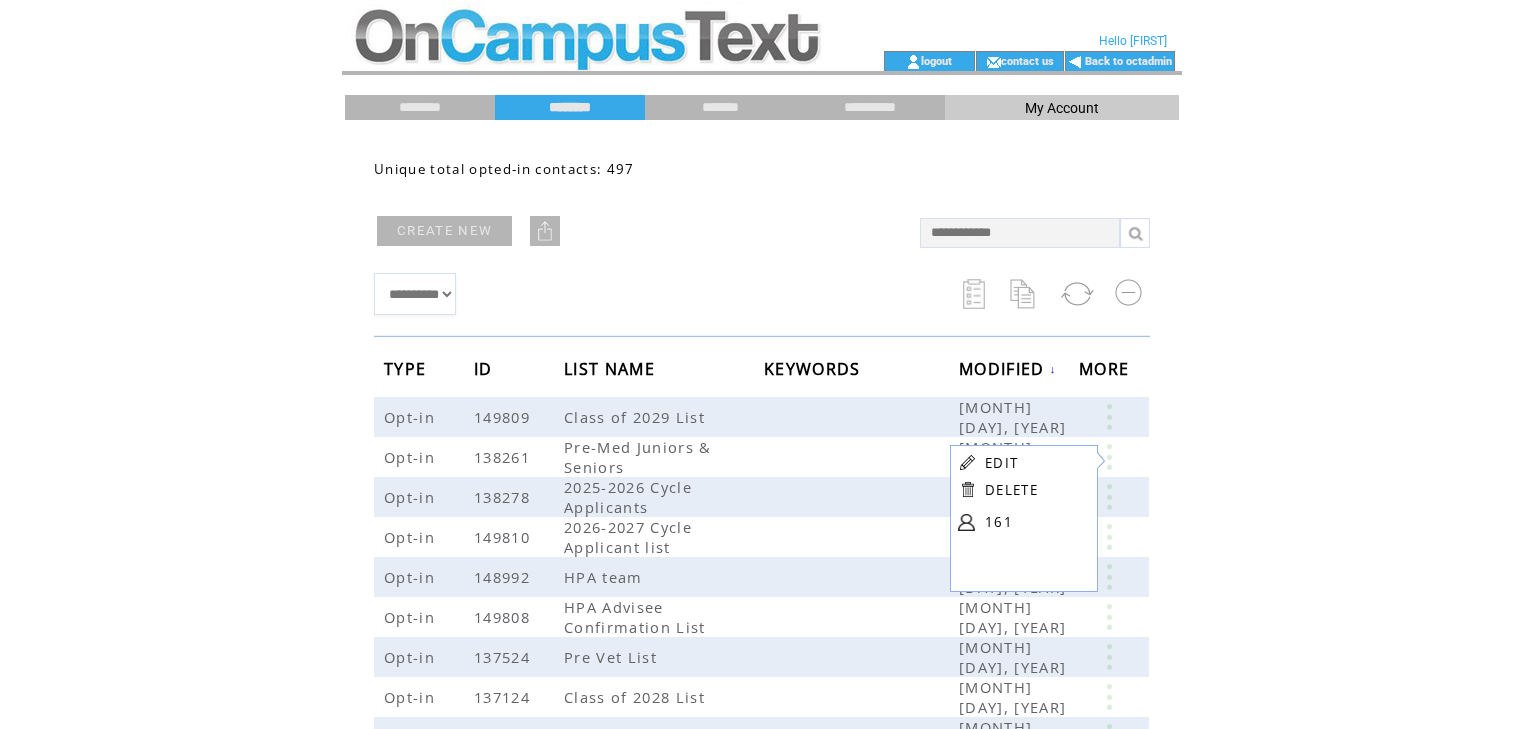 click on "**********" 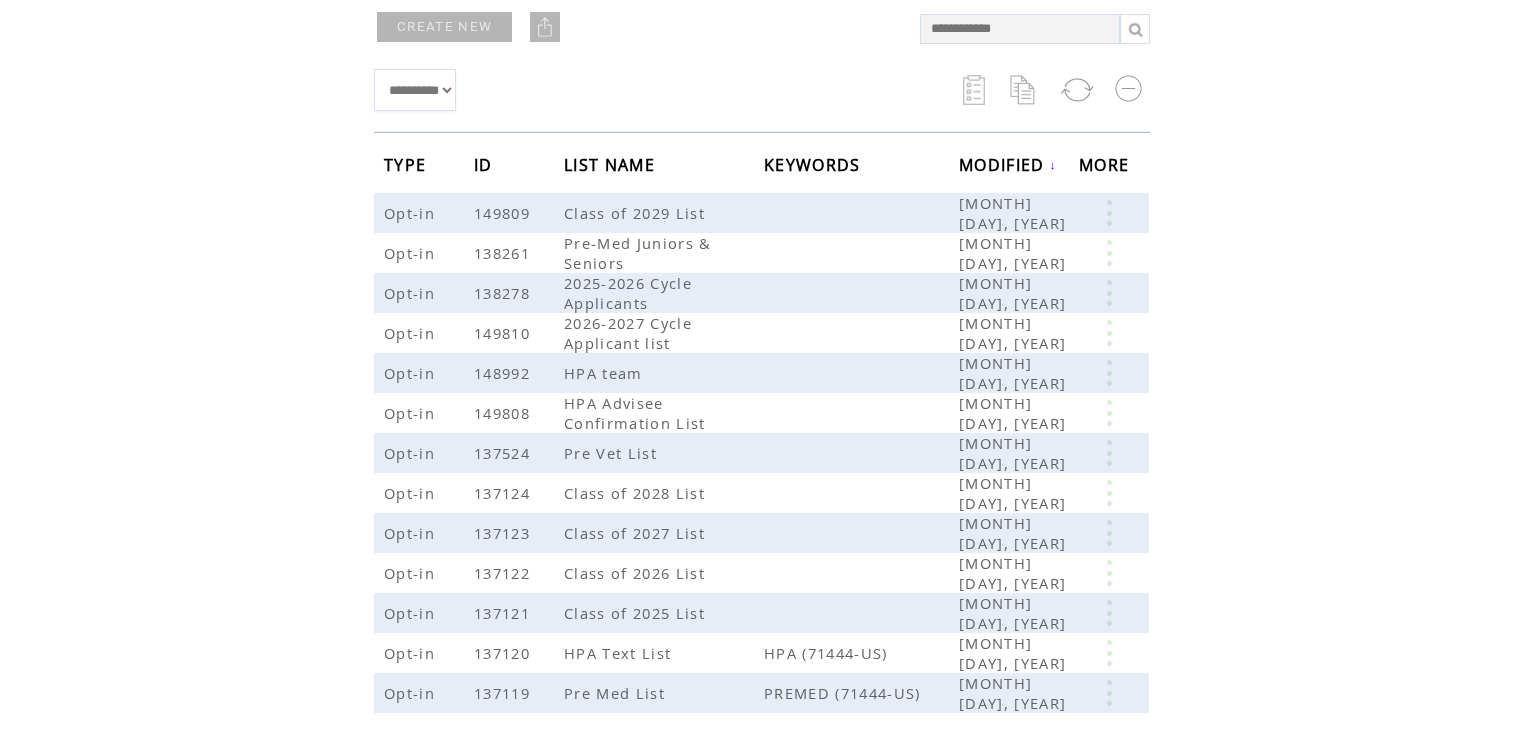 scroll, scrollTop: 228, scrollLeft: 0, axis: vertical 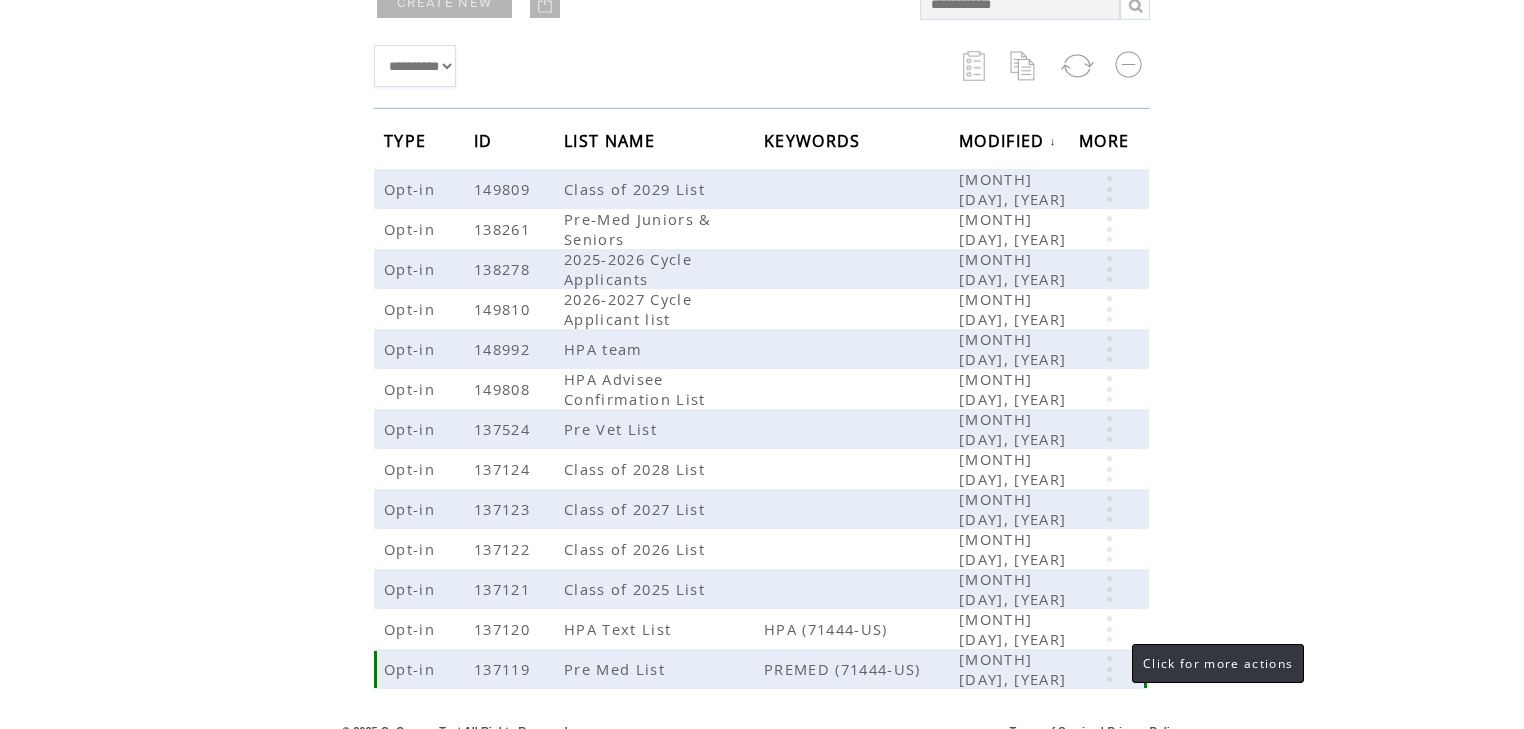 click at bounding box center [1109, 669] 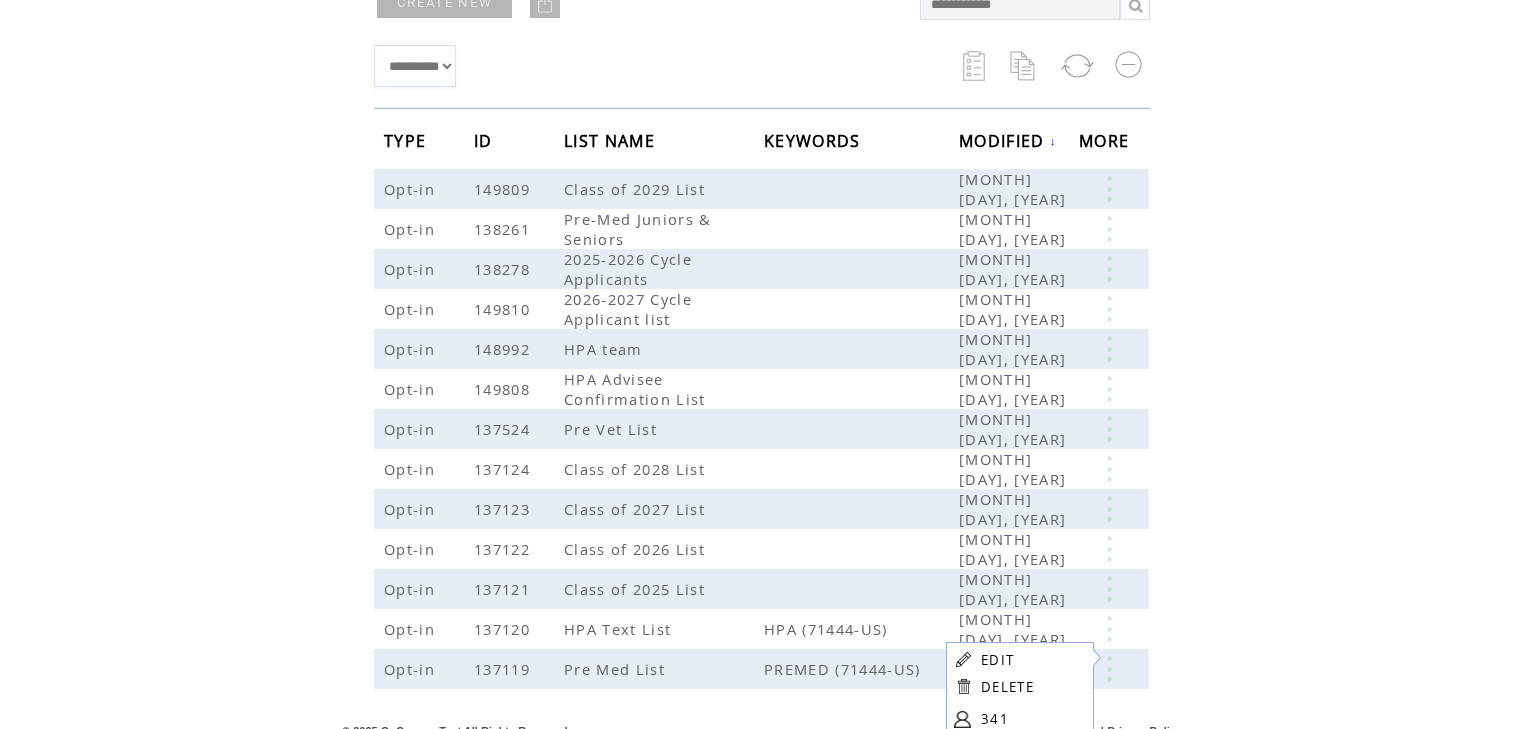click on "**********" 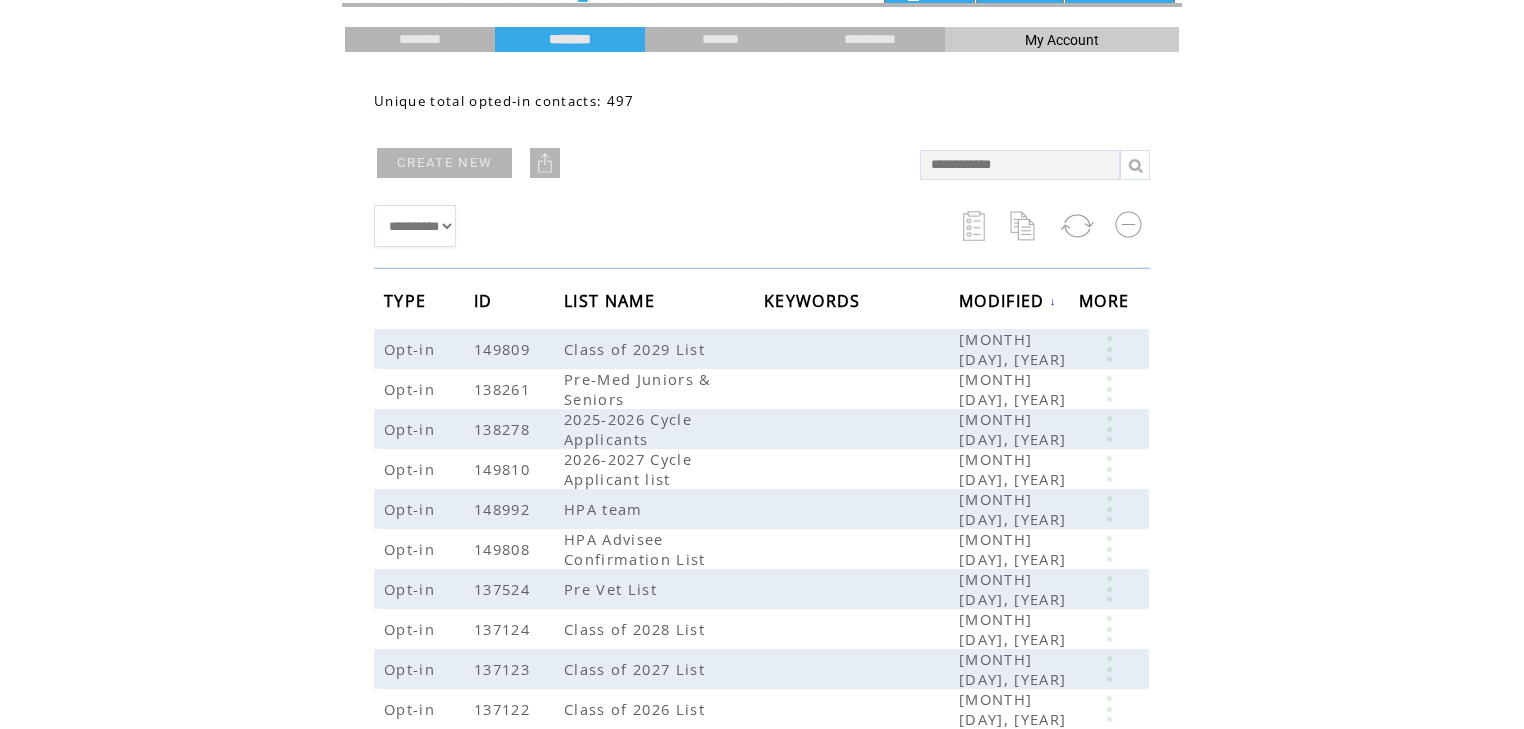 scroll, scrollTop: 0, scrollLeft: 0, axis: both 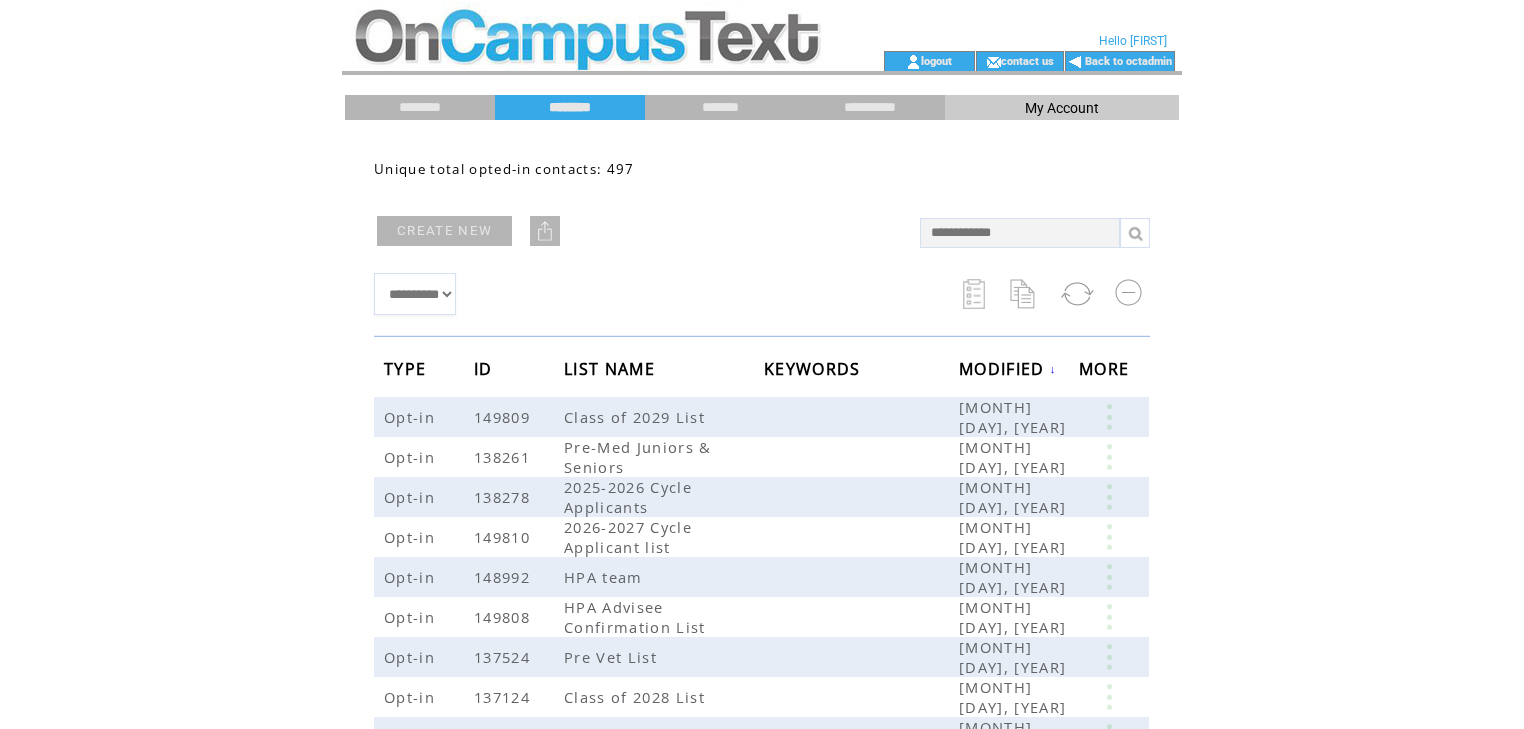 click at bounding box center [586, 61] 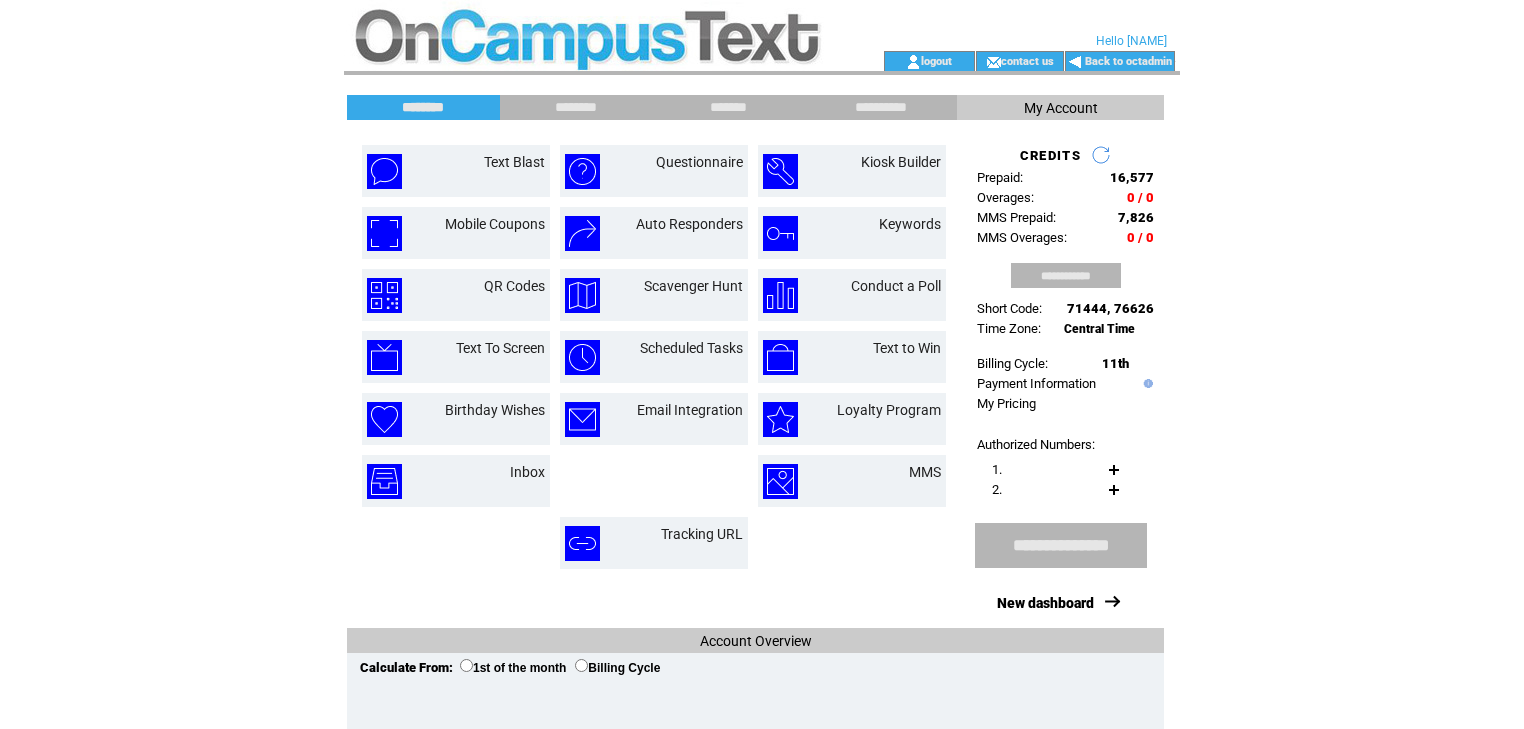 scroll, scrollTop: 0, scrollLeft: 0, axis: both 